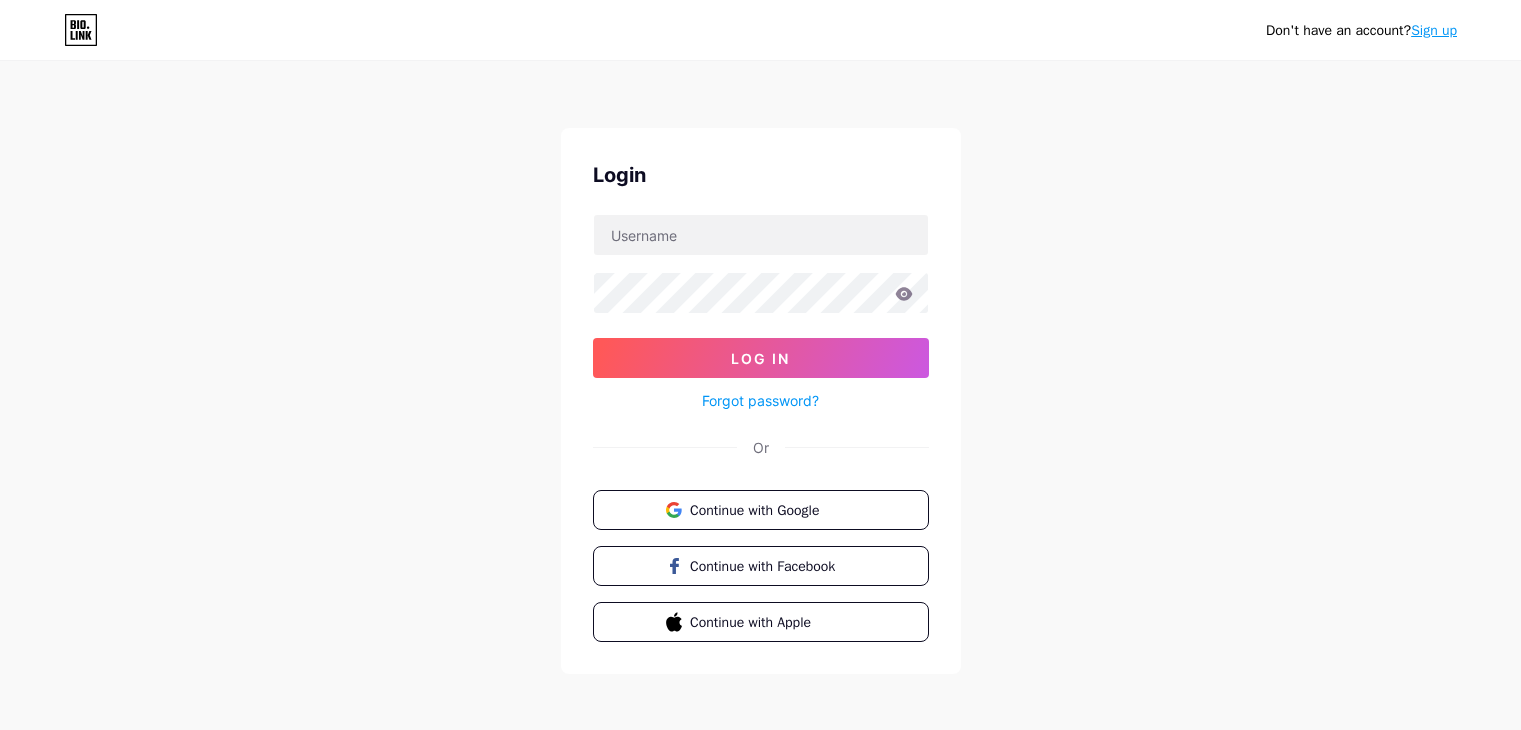 scroll, scrollTop: 0, scrollLeft: 0, axis: both 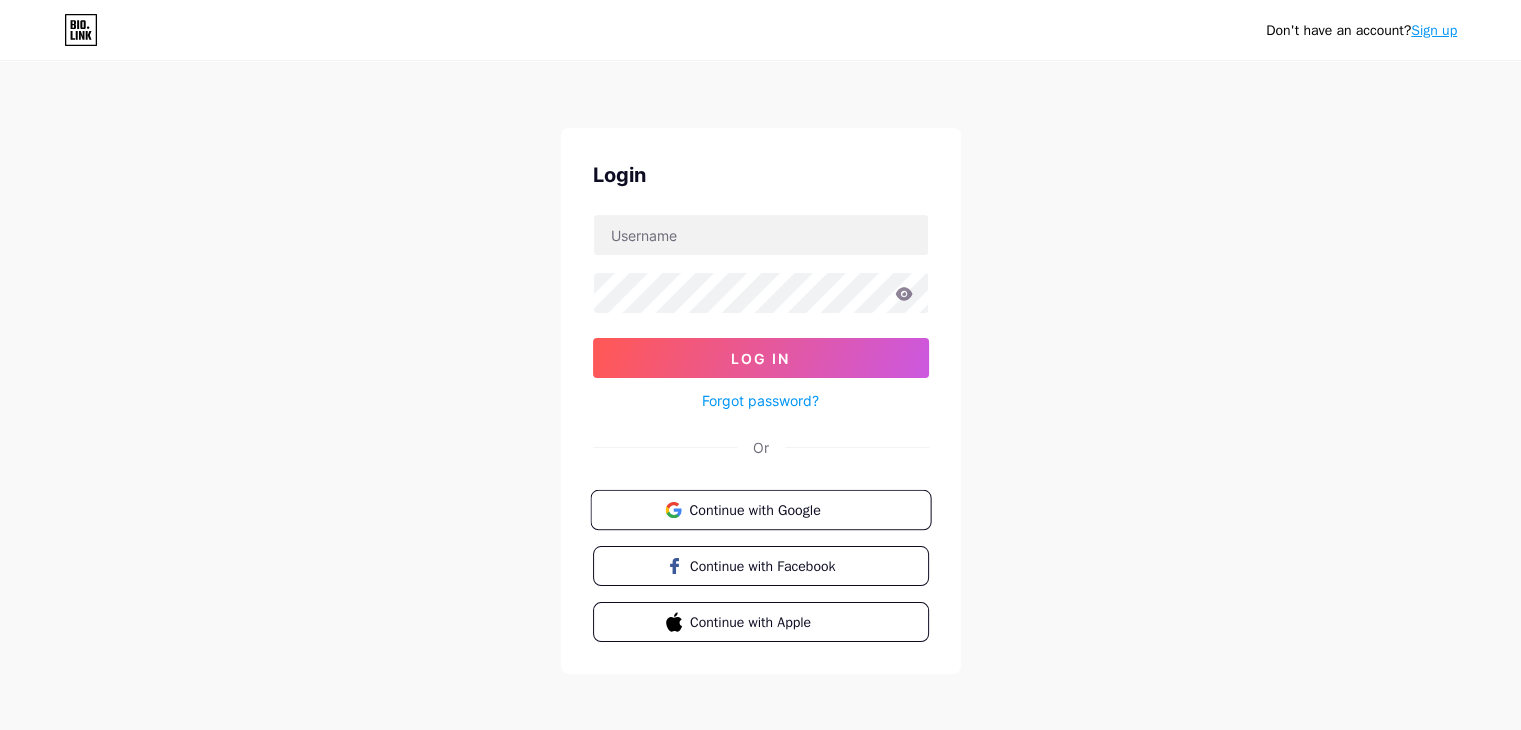 click on "Continue with Google" at bounding box center [772, 509] 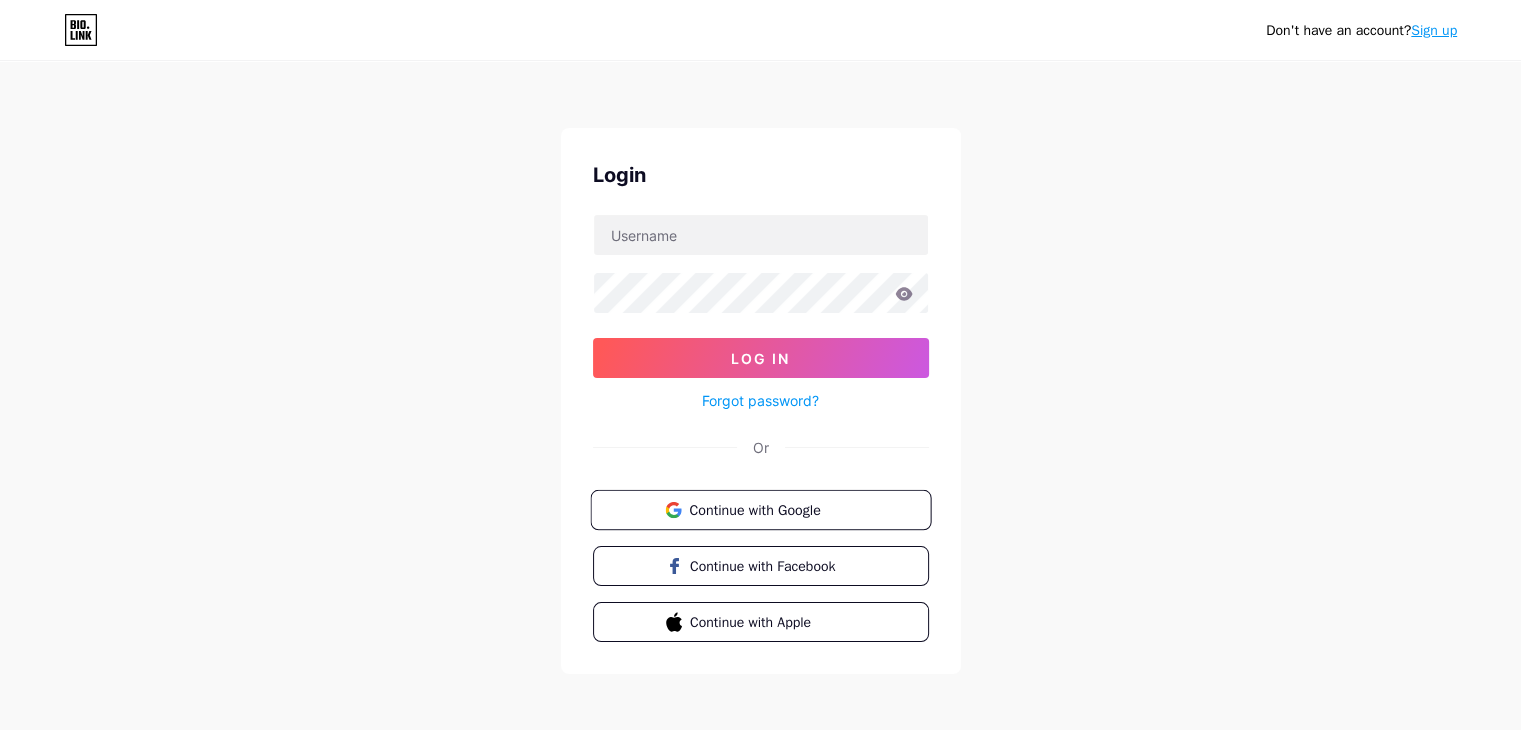 click on "Continue with Google" at bounding box center [772, 509] 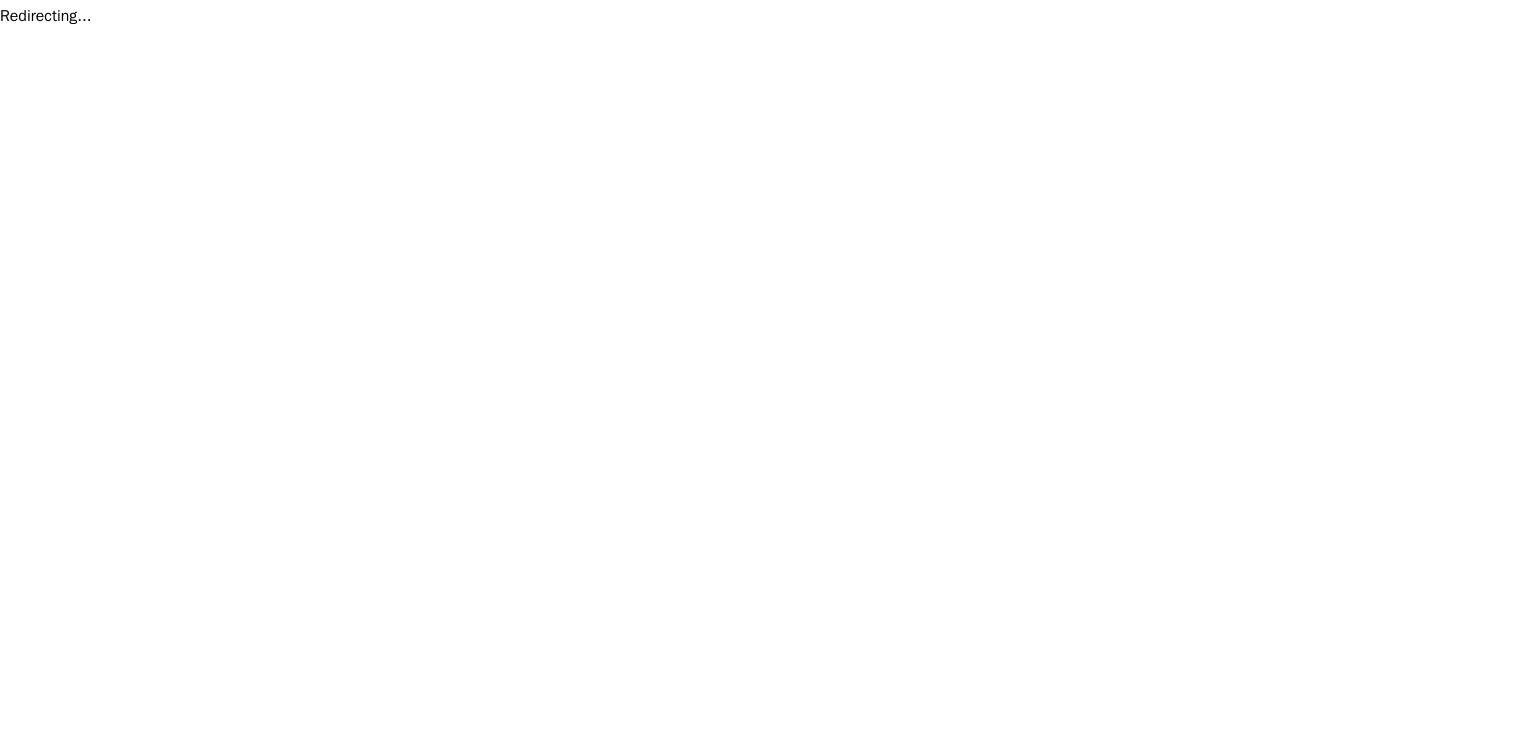 scroll, scrollTop: 0, scrollLeft: 0, axis: both 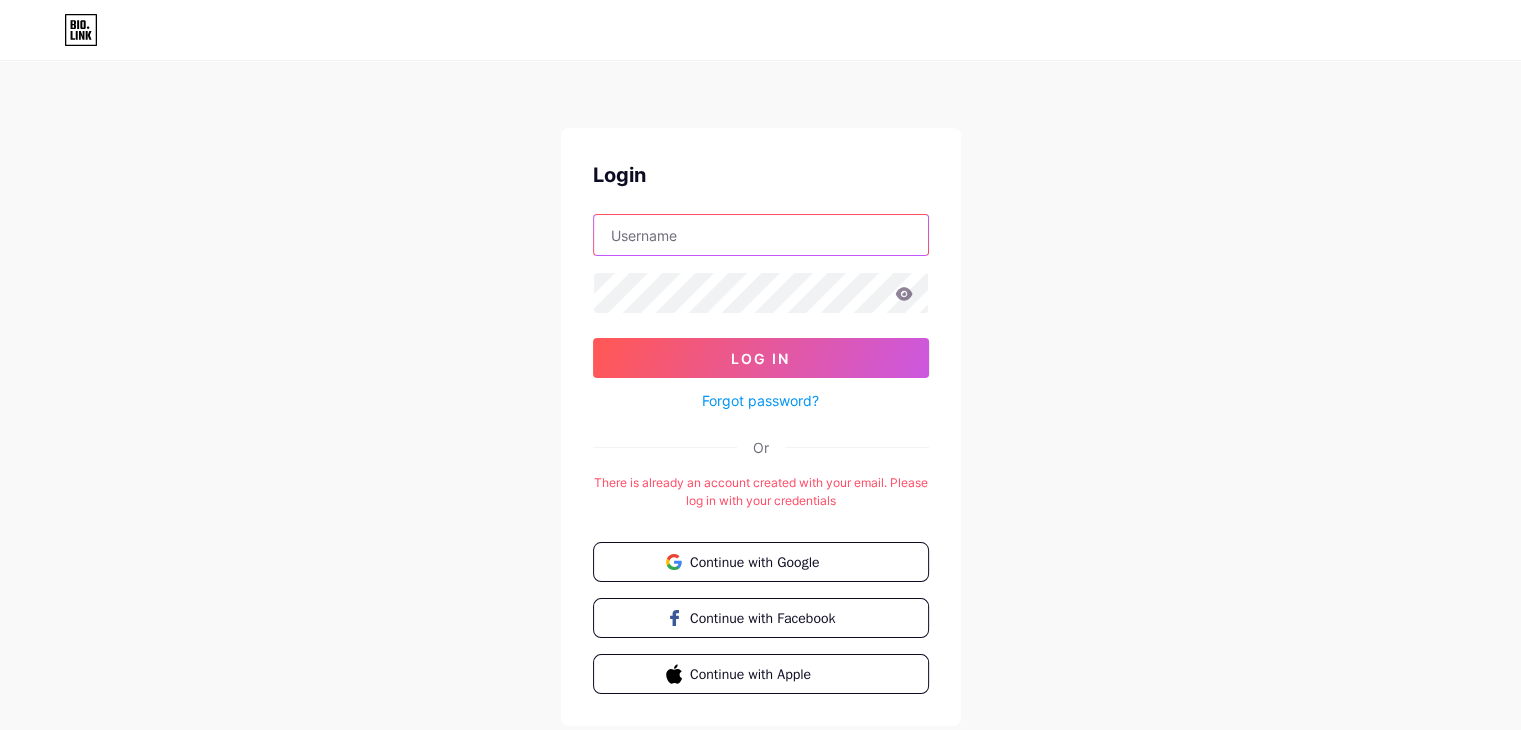click at bounding box center (761, 235) 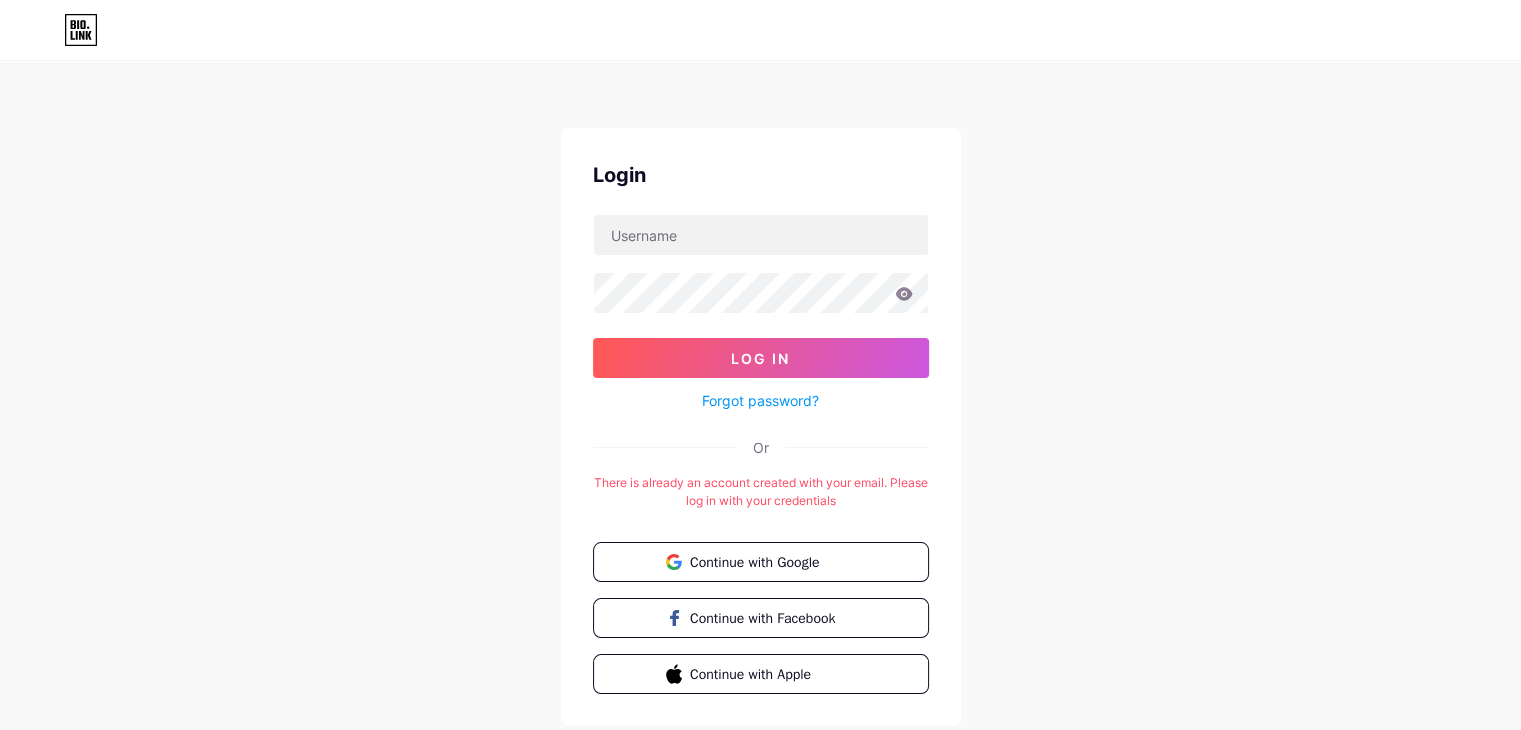 click on "Forgot password?" at bounding box center (760, 400) 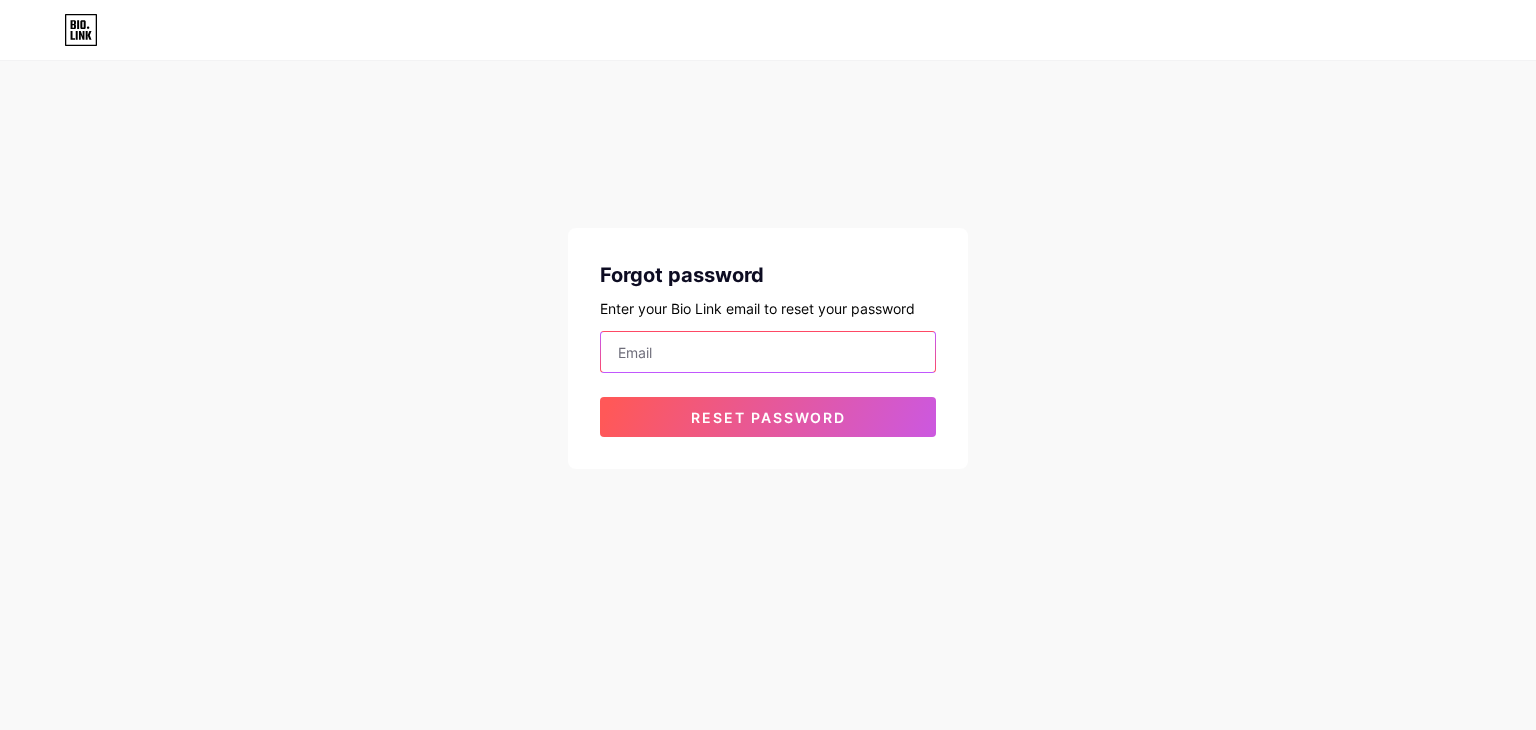 click at bounding box center [768, 352] 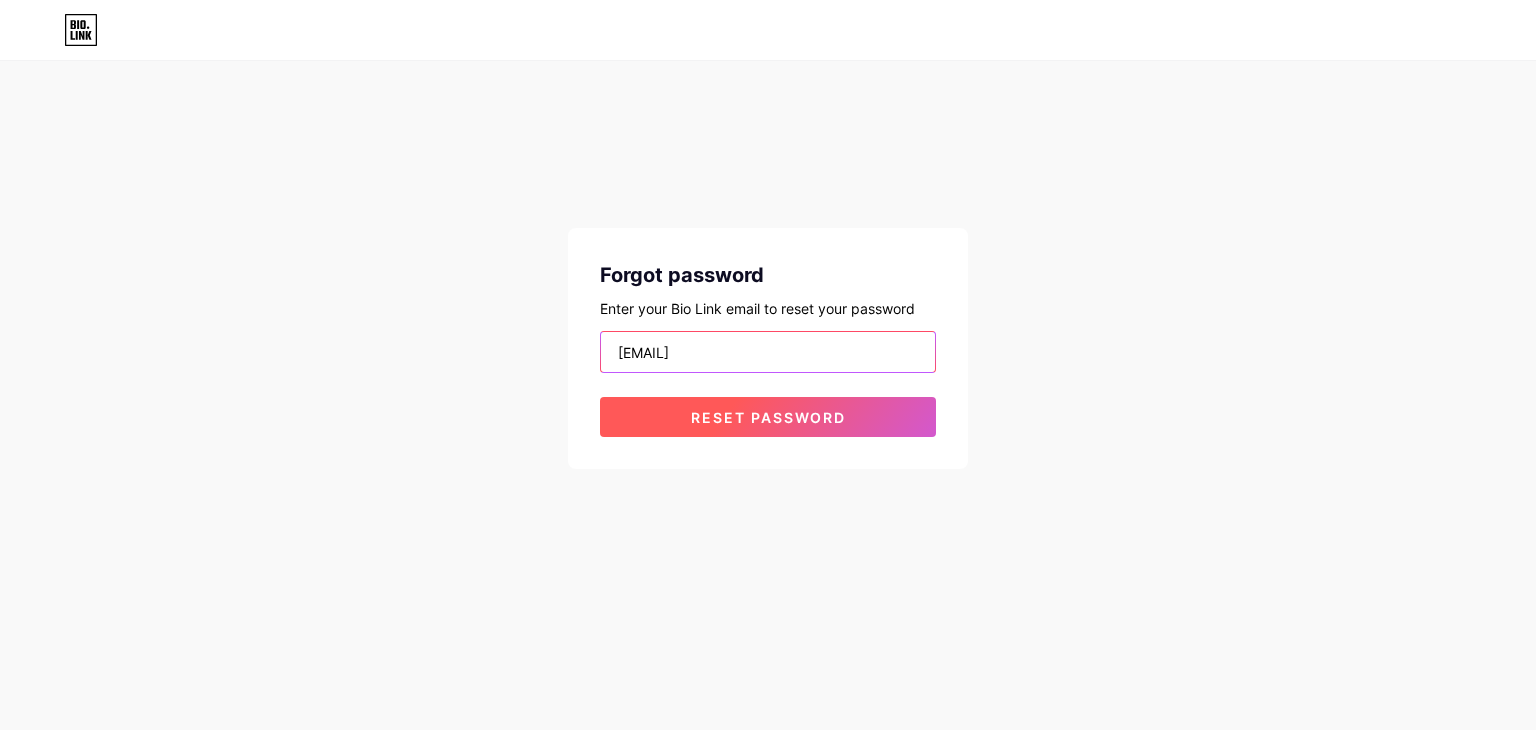 type on "josko.luketin3@gmail.com" 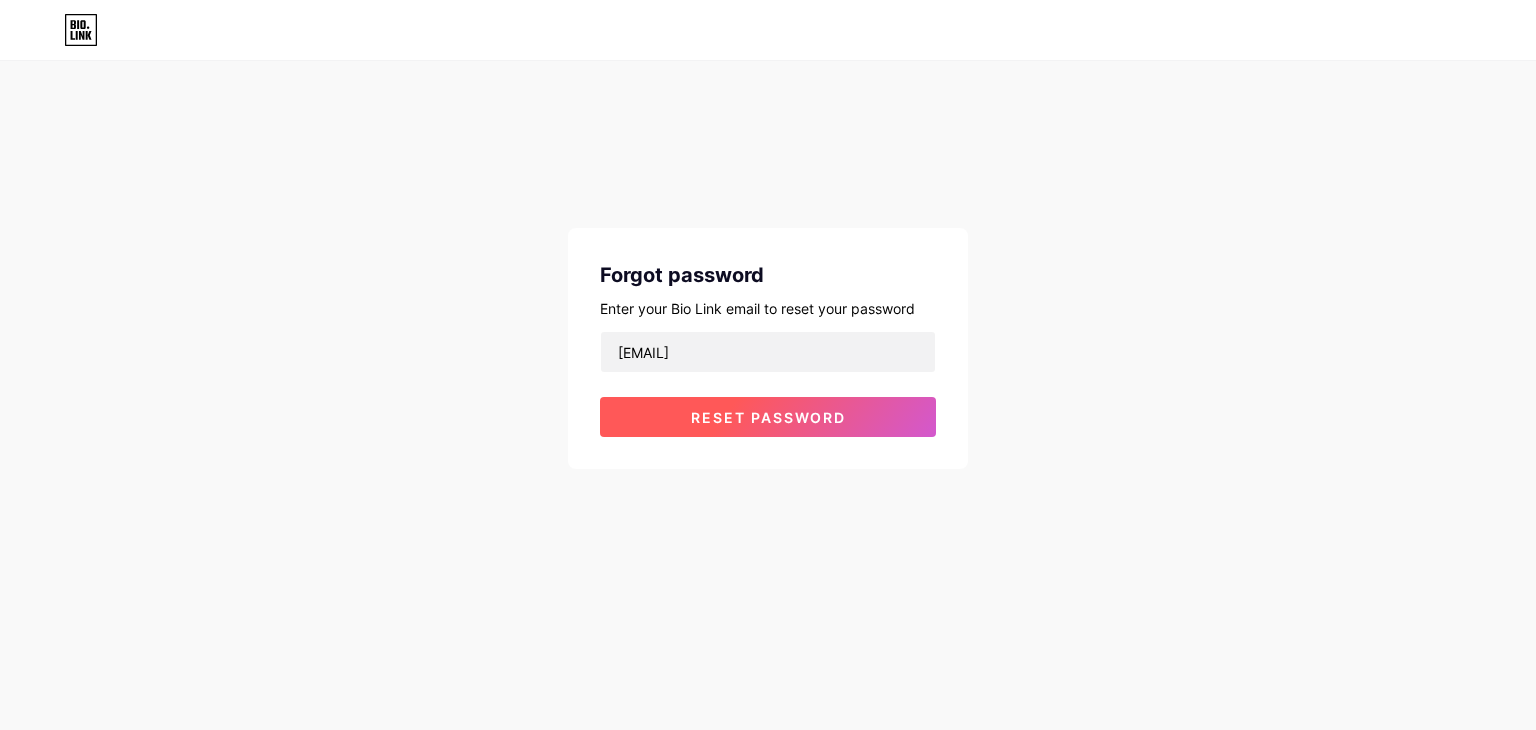 click on "Reset password" at bounding box center [768, 417] 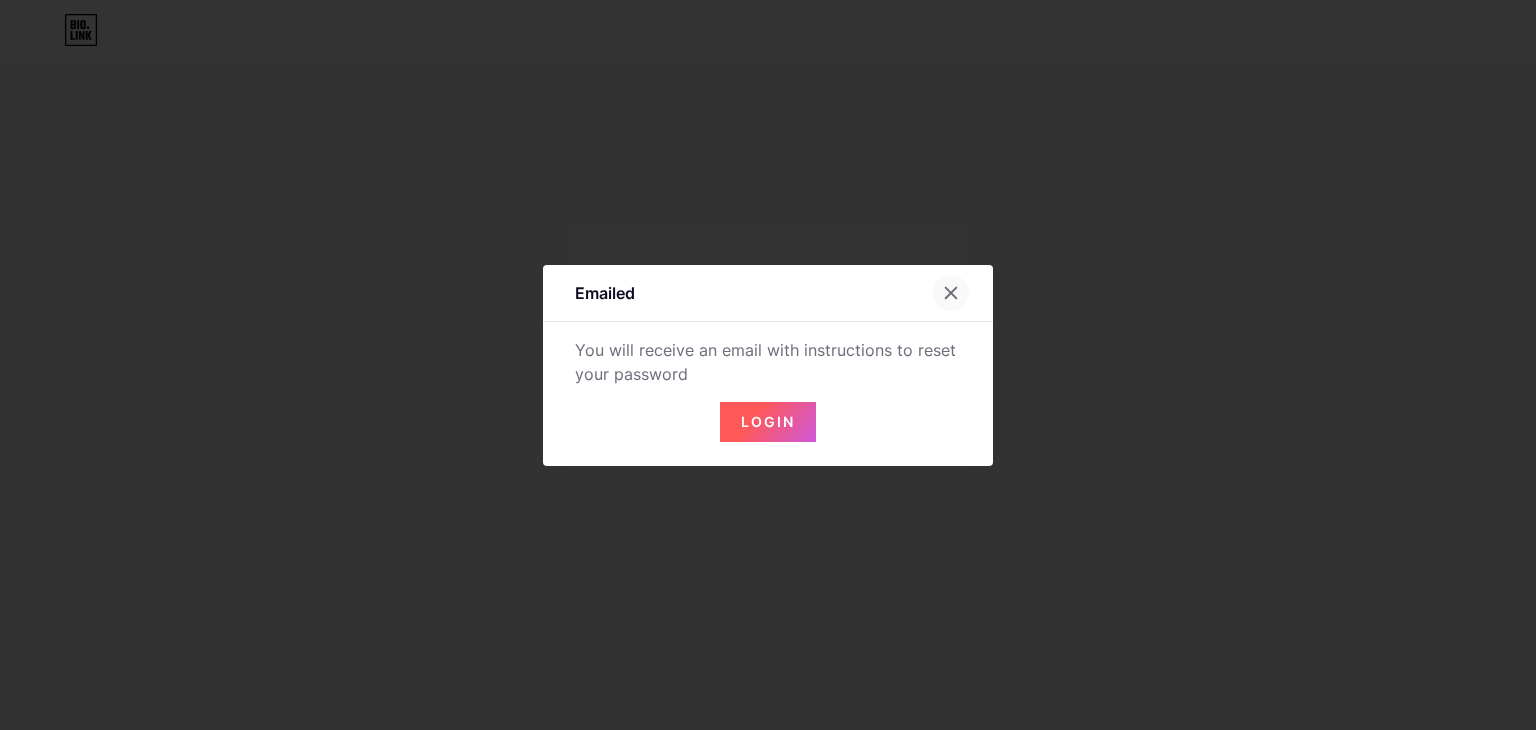 click 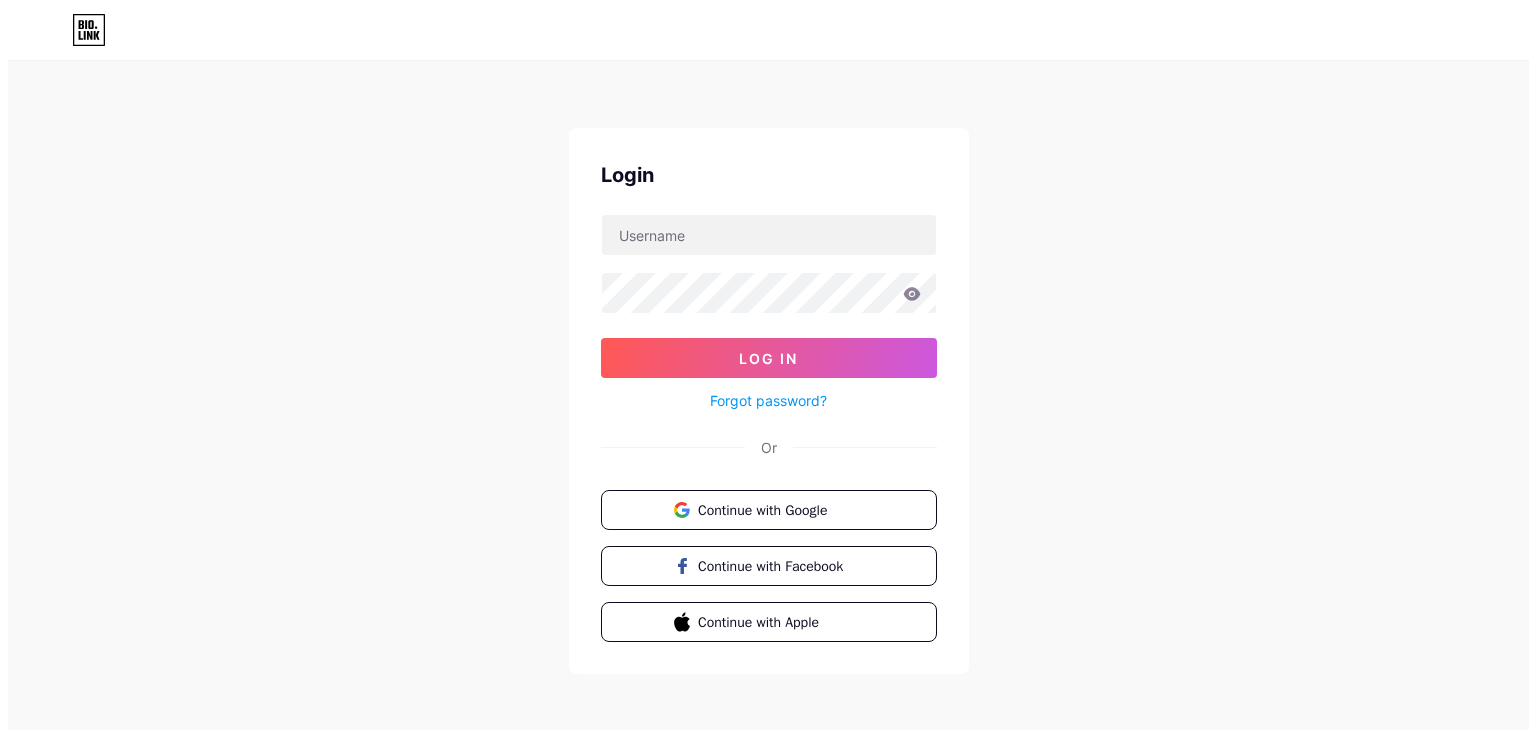 scroll, scrollTop: 0, scrollLeft: 0, axis: both 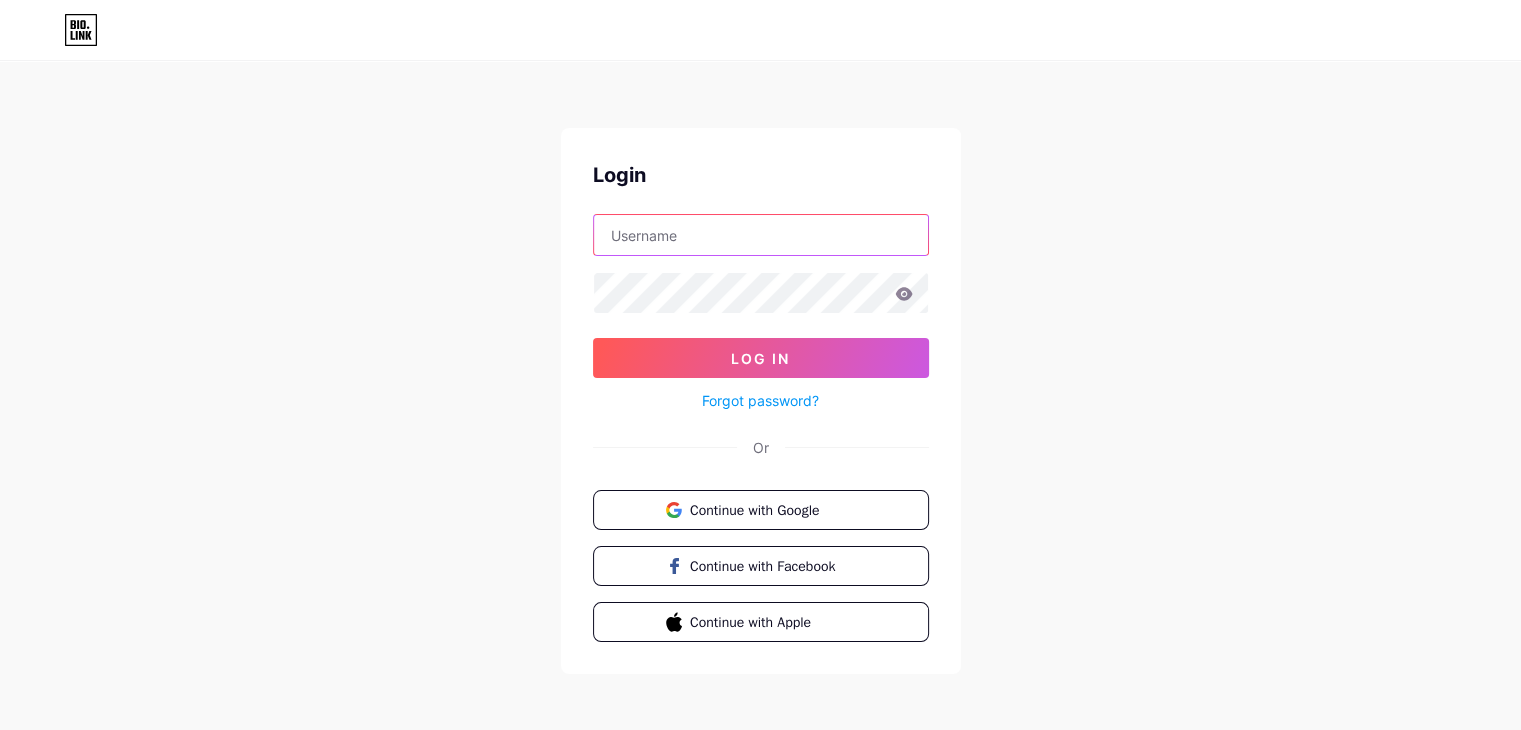 click at bounding box center [761, 235] 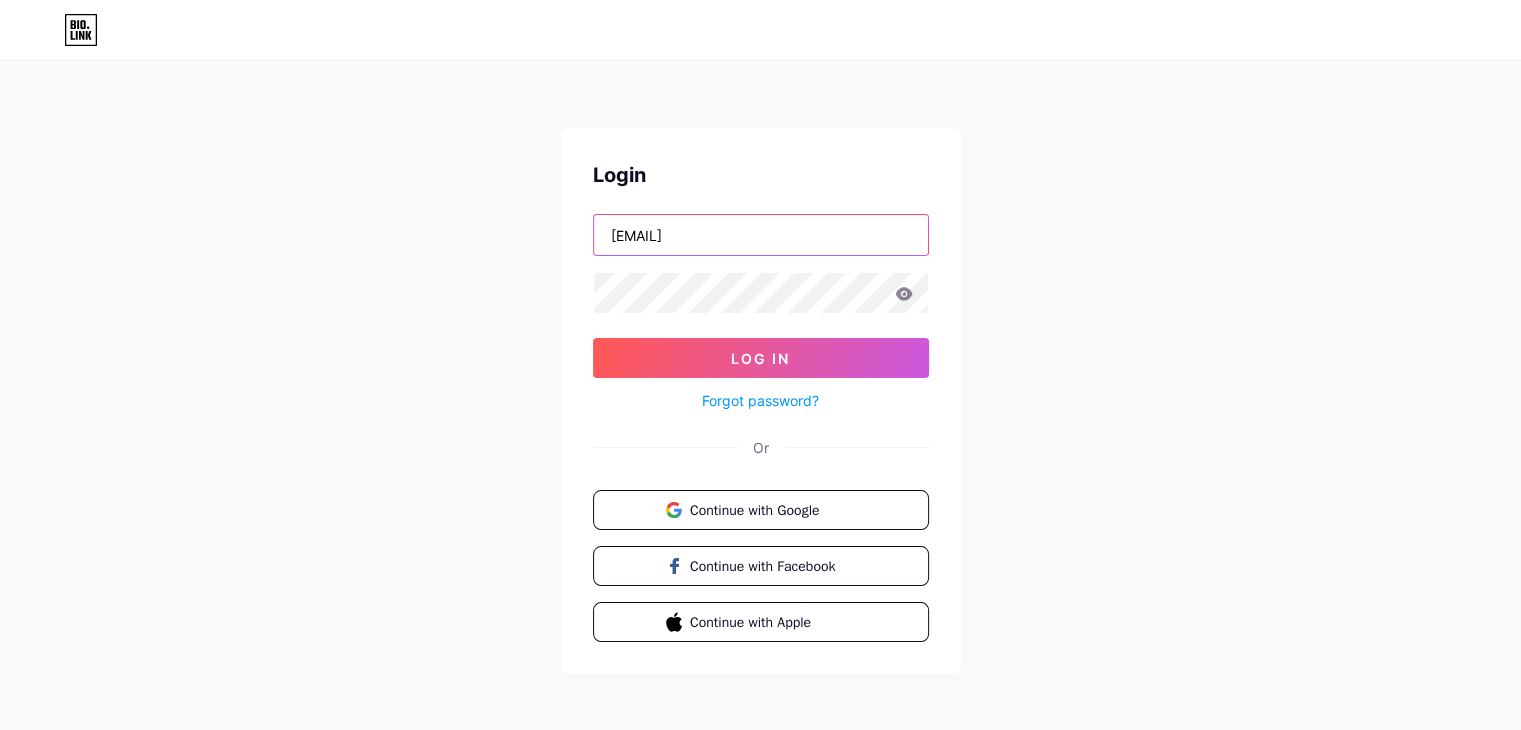 type on "[EMAIL]" 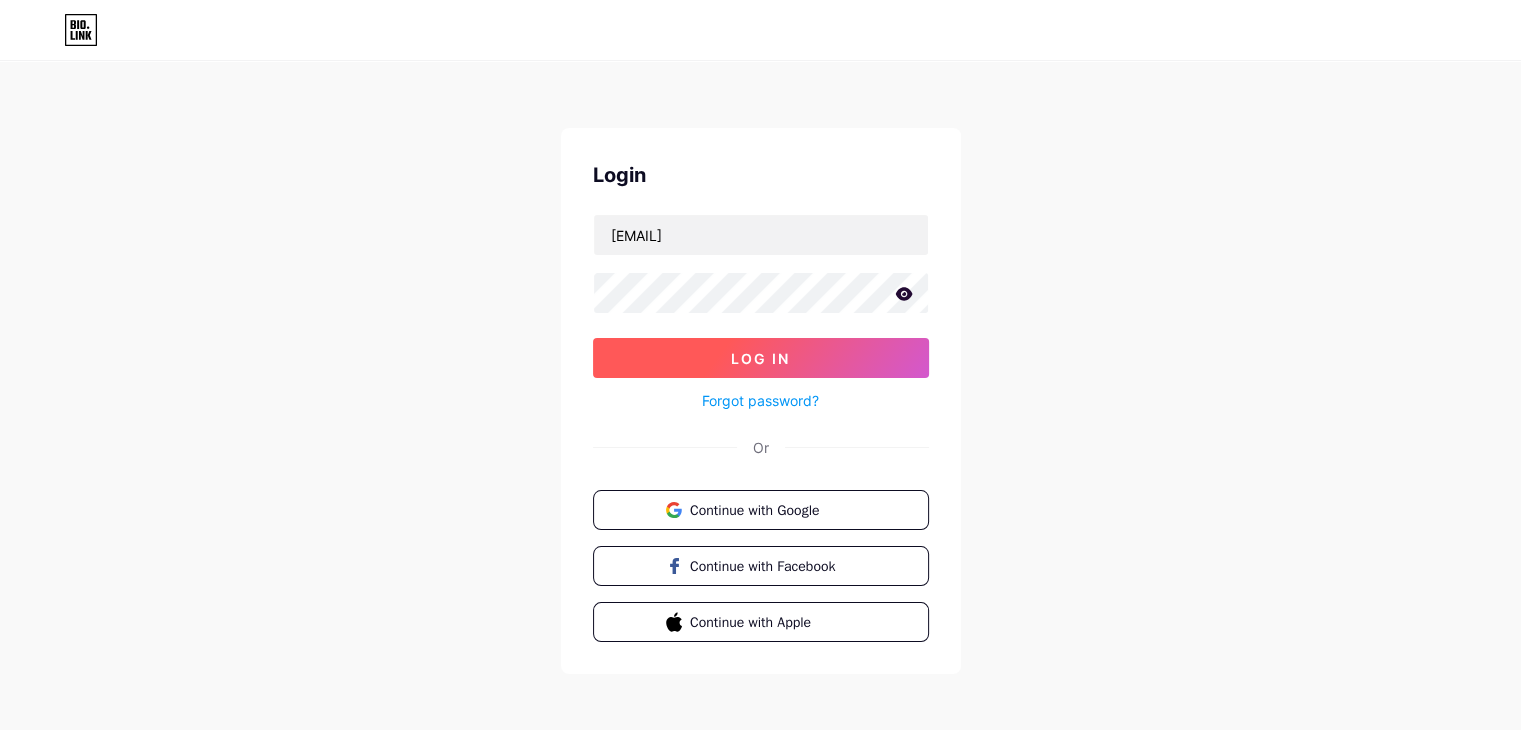 click on "Log In" at bounding box center [761, 358] 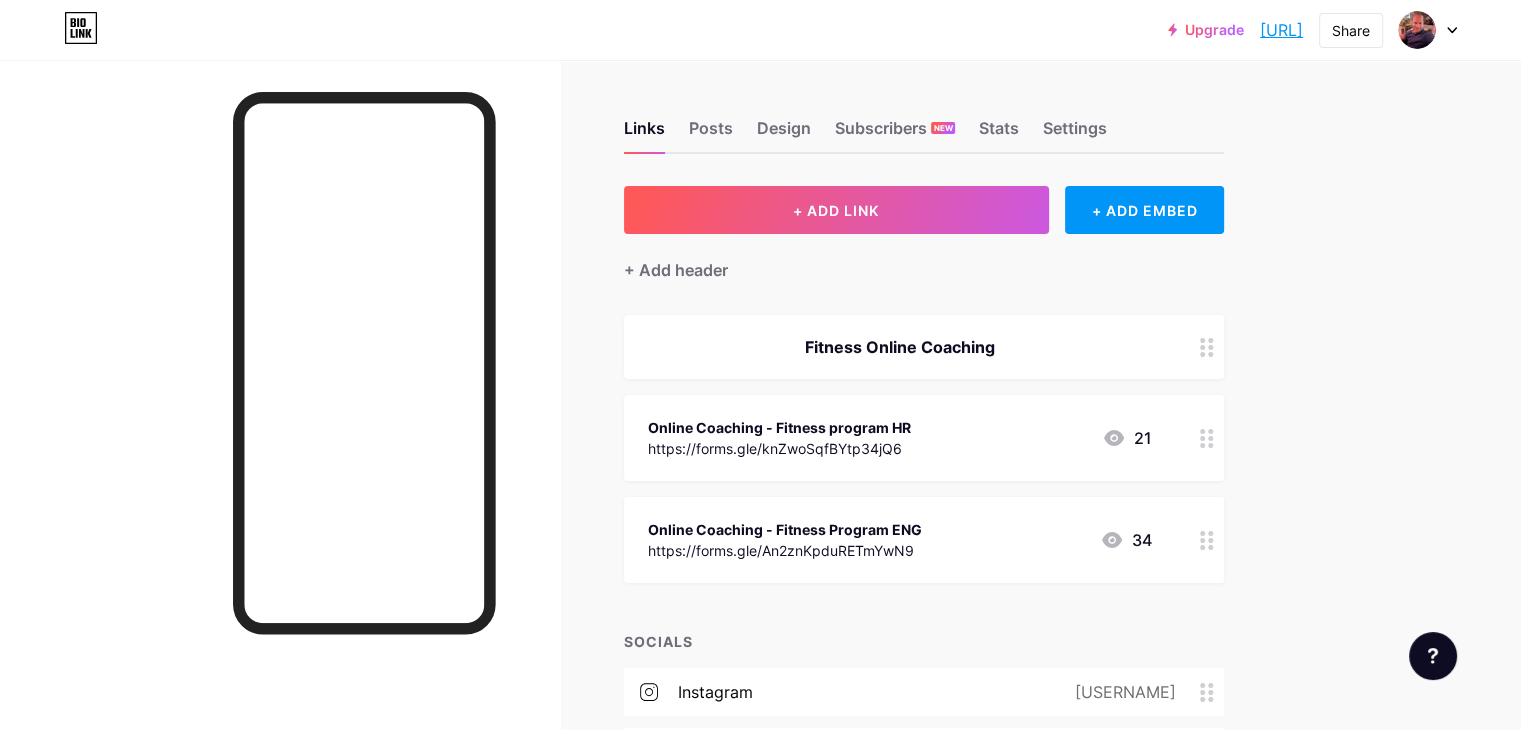 click 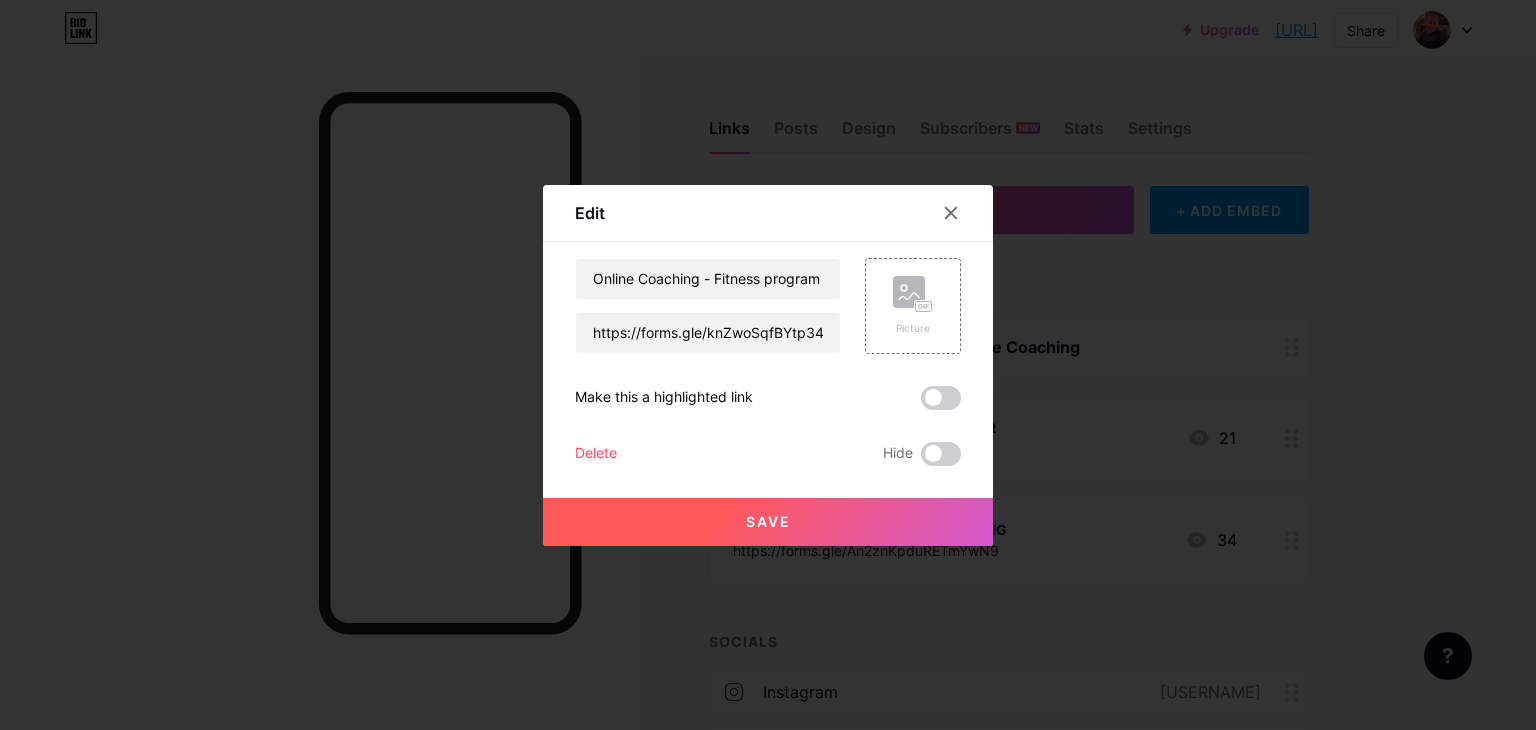 click on "Delete" at bounding box center (596, 454) 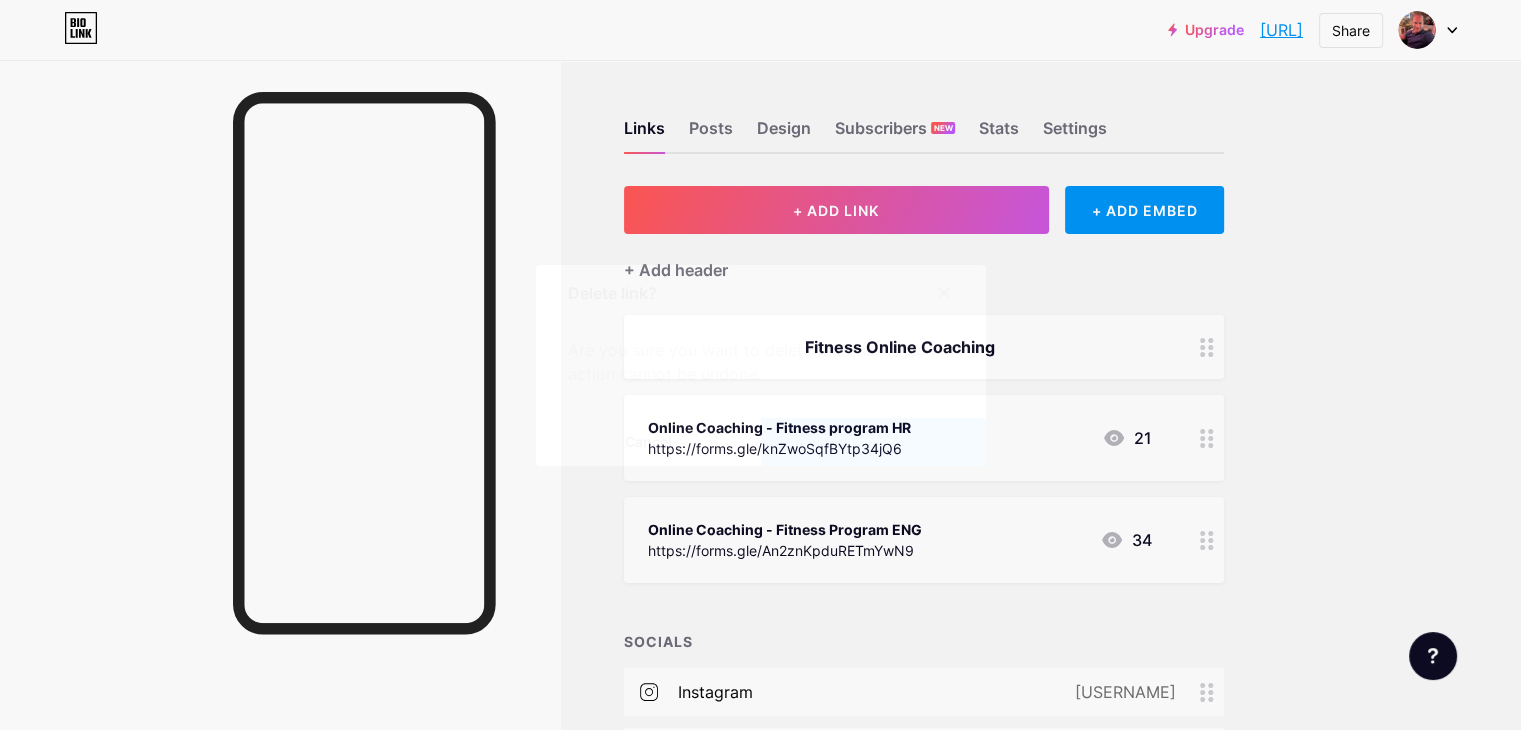 click on "Confirm" at bounding box center [872, 441] 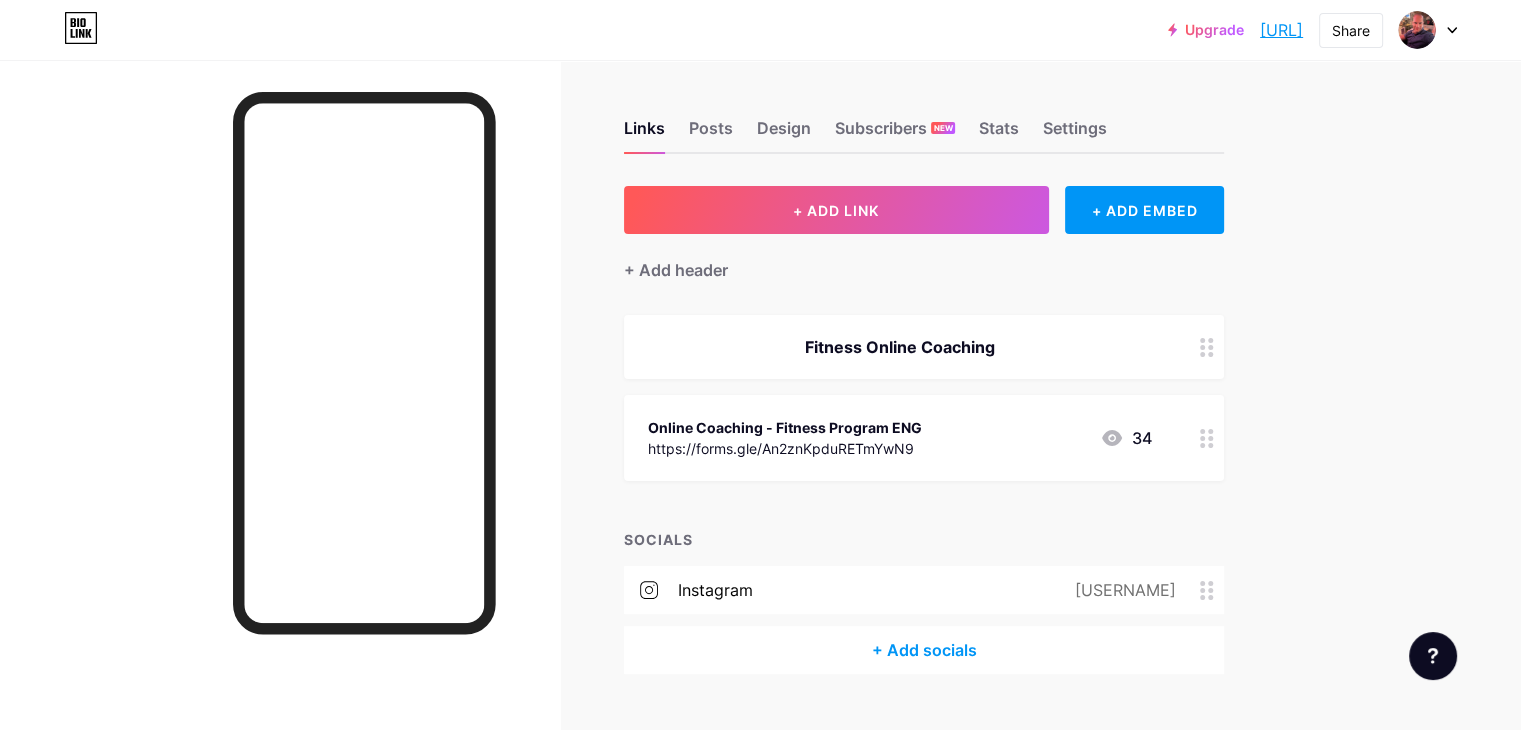 click on "Online Coaching - Fitness Program ENG
https://forms.gle/An2znKpduRETmYwN9
34" at bounding box center [900, 438] 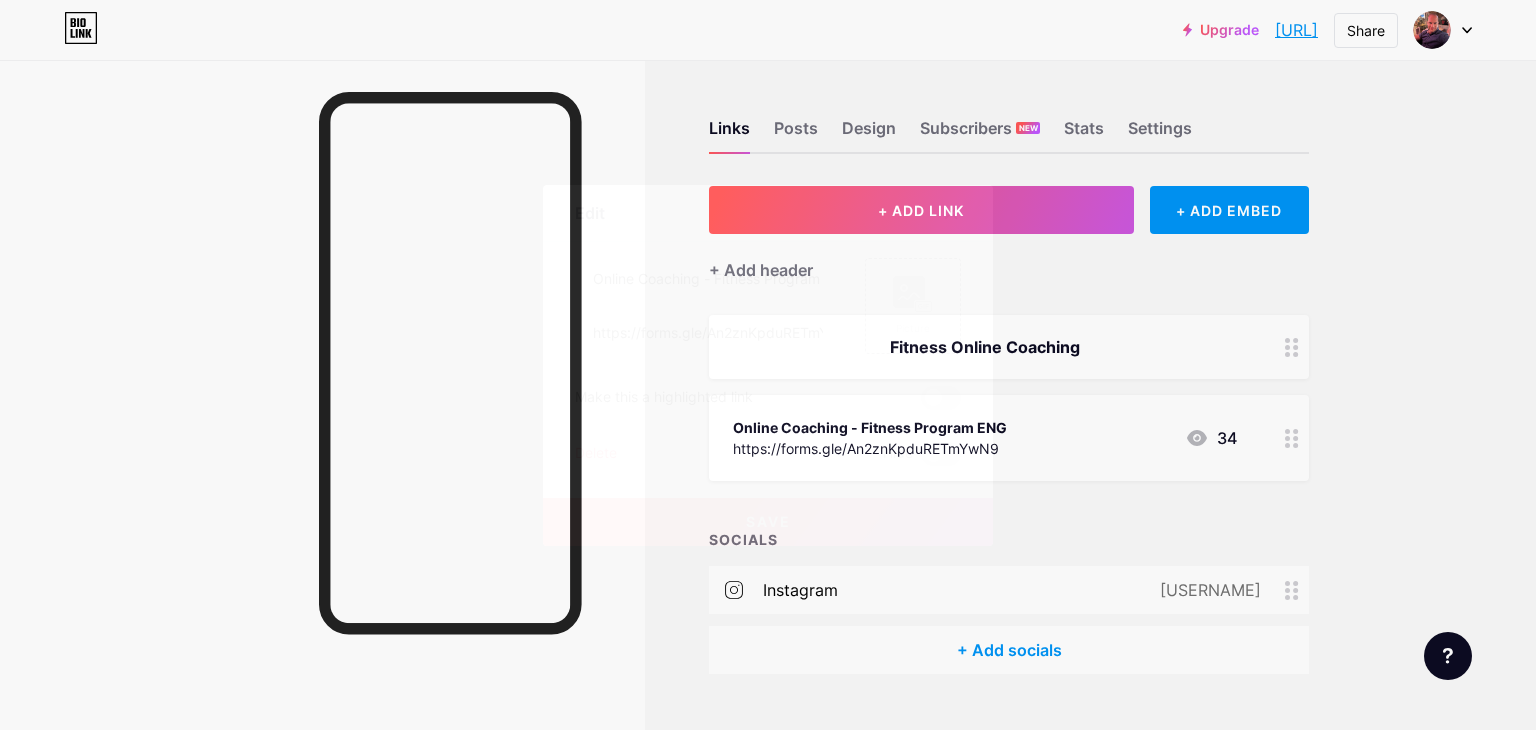 click on "Delete" at bounding box center [596, 454] 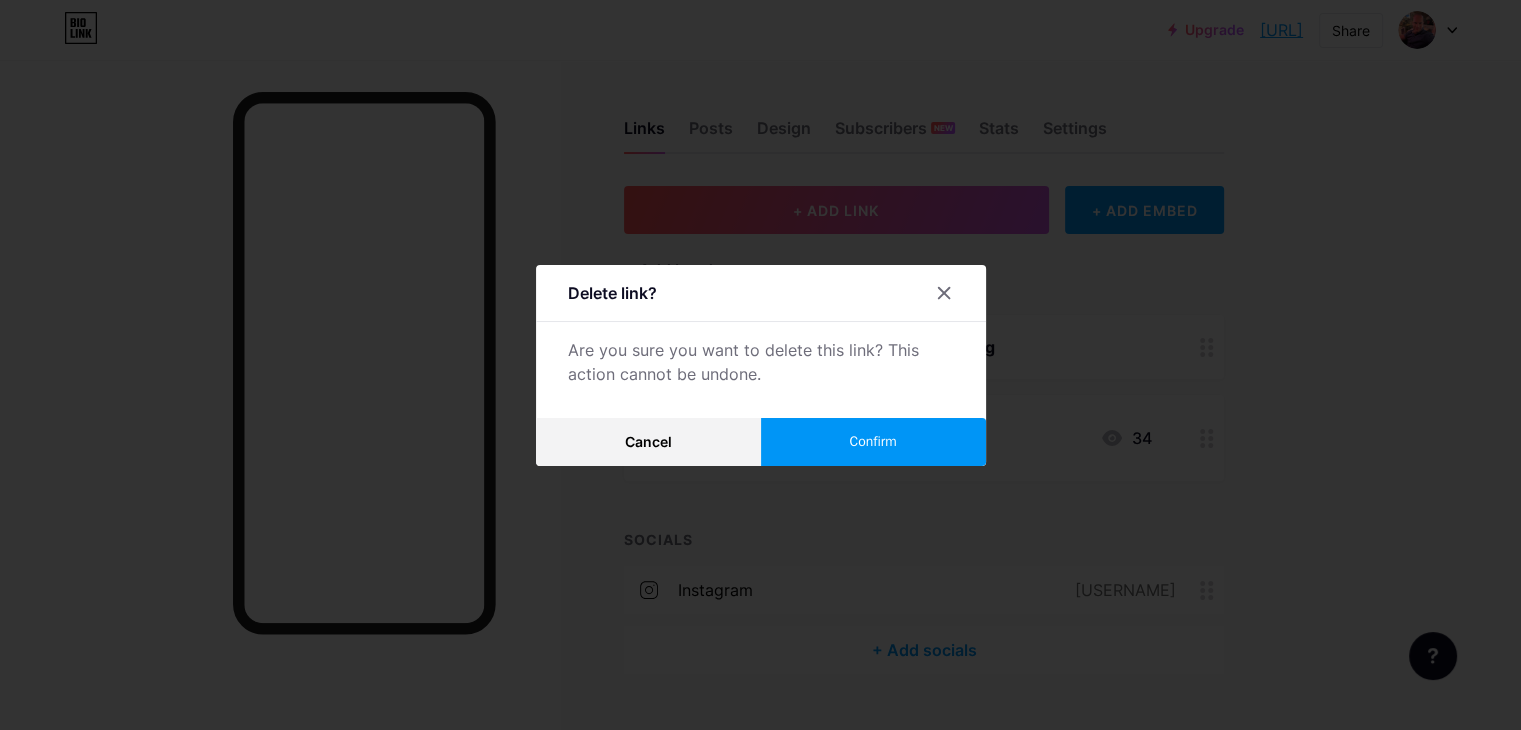click on "Confirm" at bounding box center [873, 442] 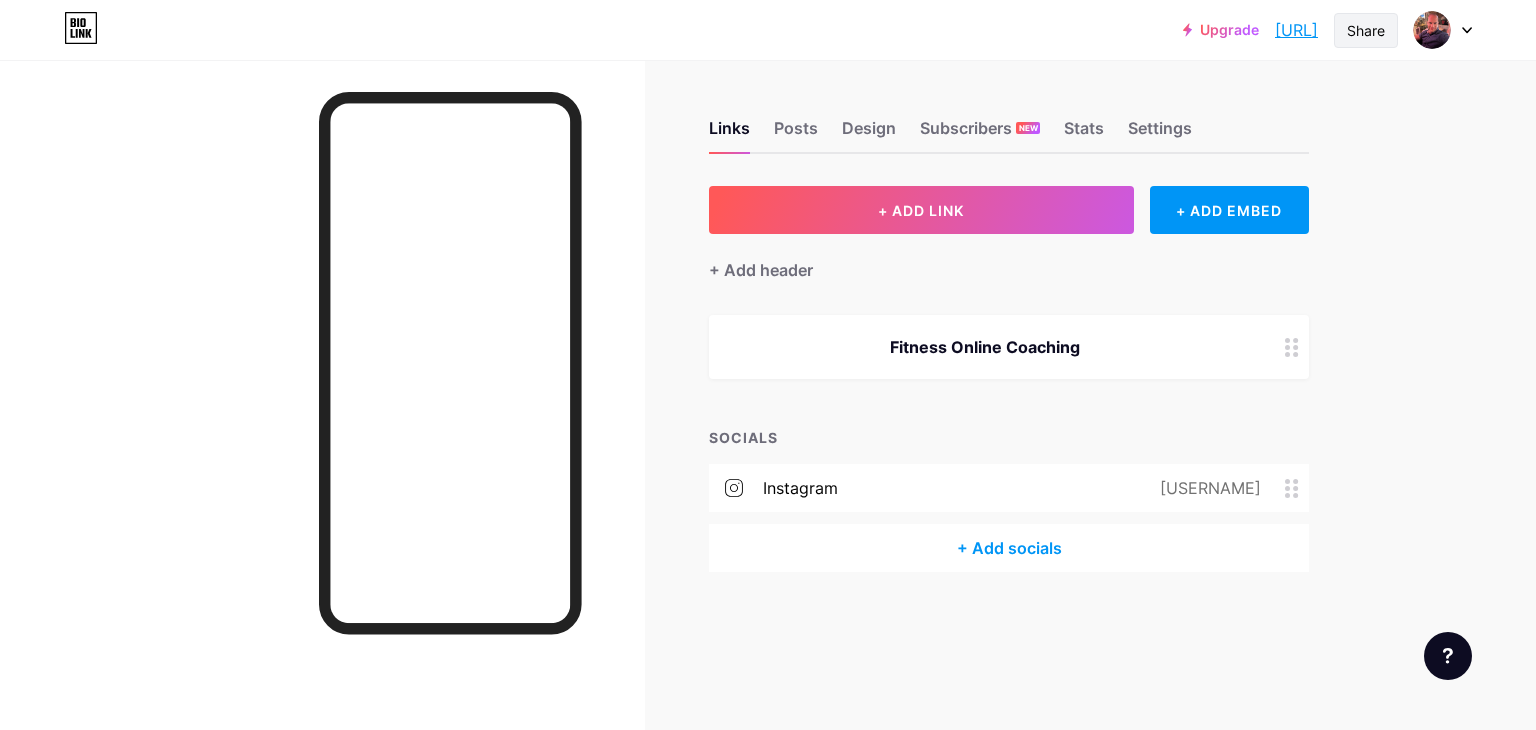 click on "Share" at bounding box center [1366, 30] 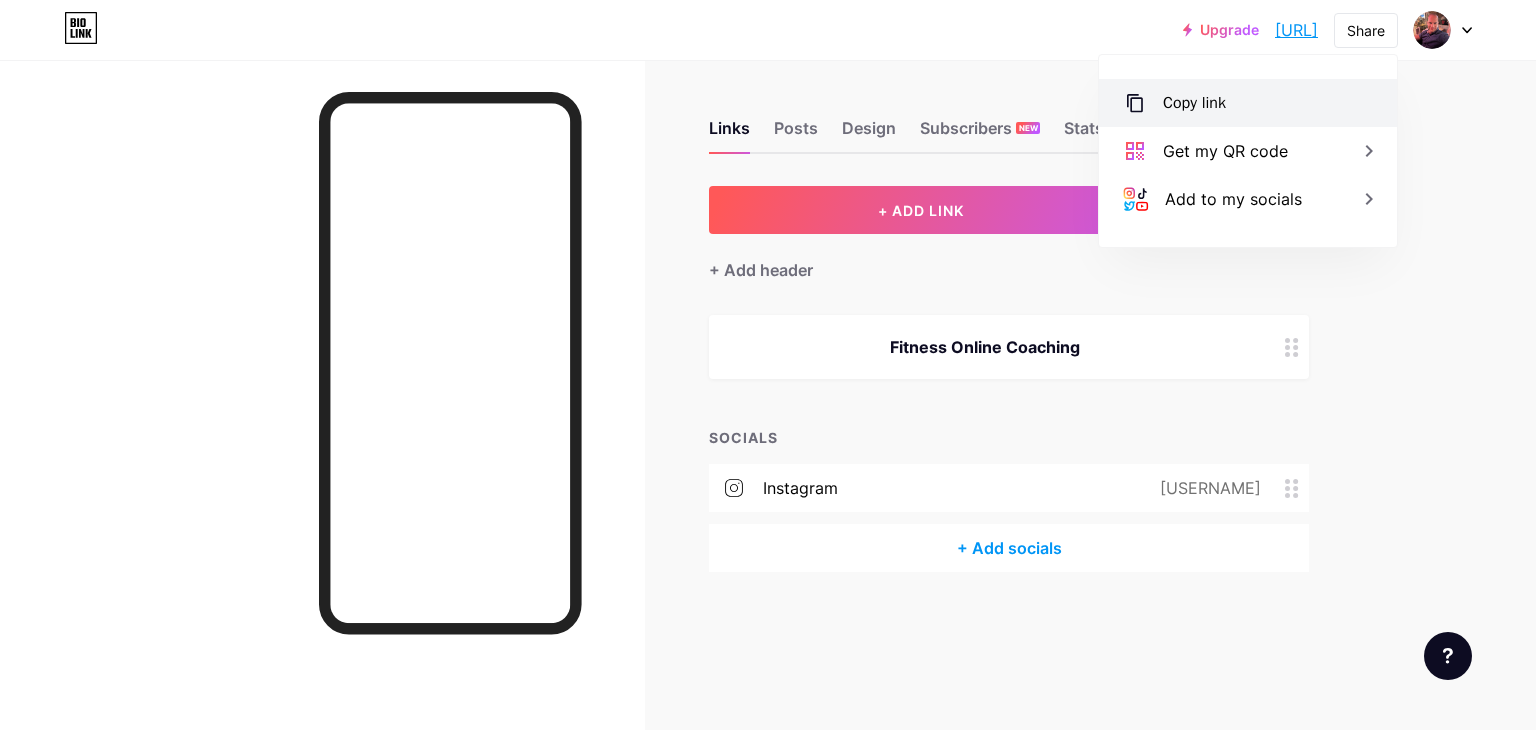click on "Copy link" at bounding box center (1194, 103) 